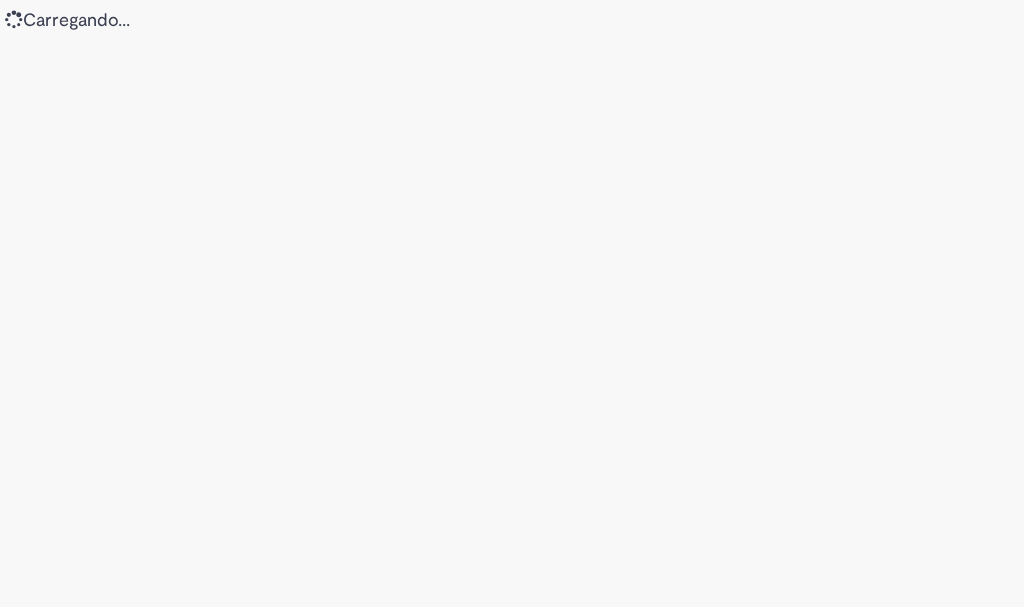 scroll, scrollTop: 0, scrollLeft: 0, axis: both 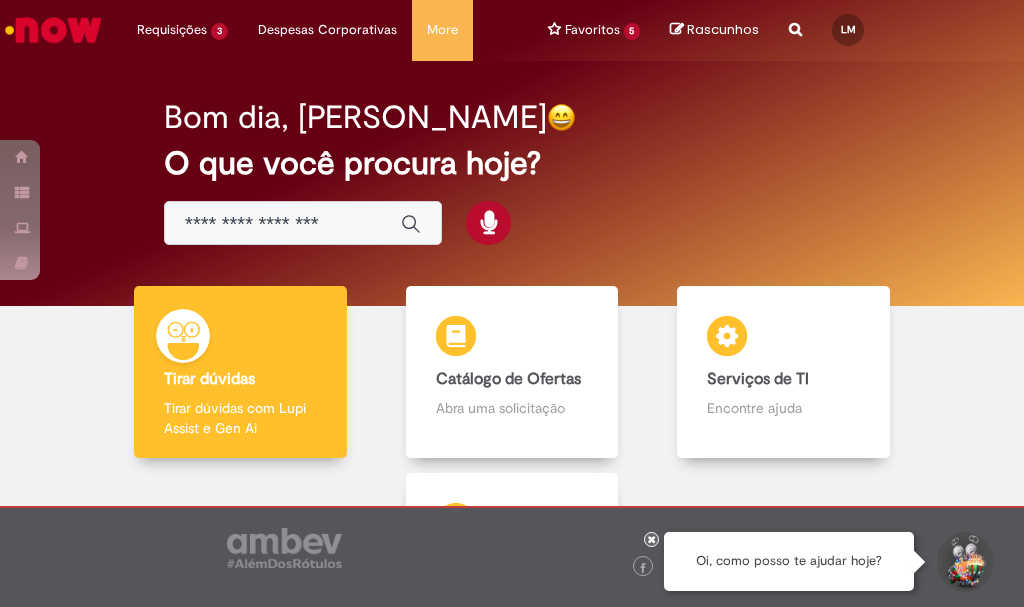 click at bounding box center (303, 223) 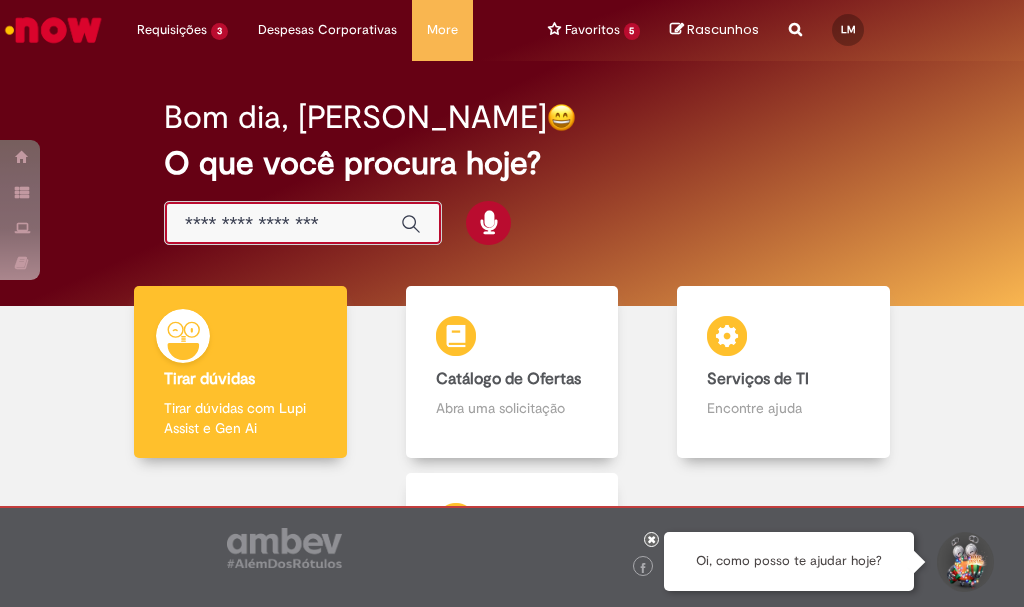 click at bounding box center (283, 224) 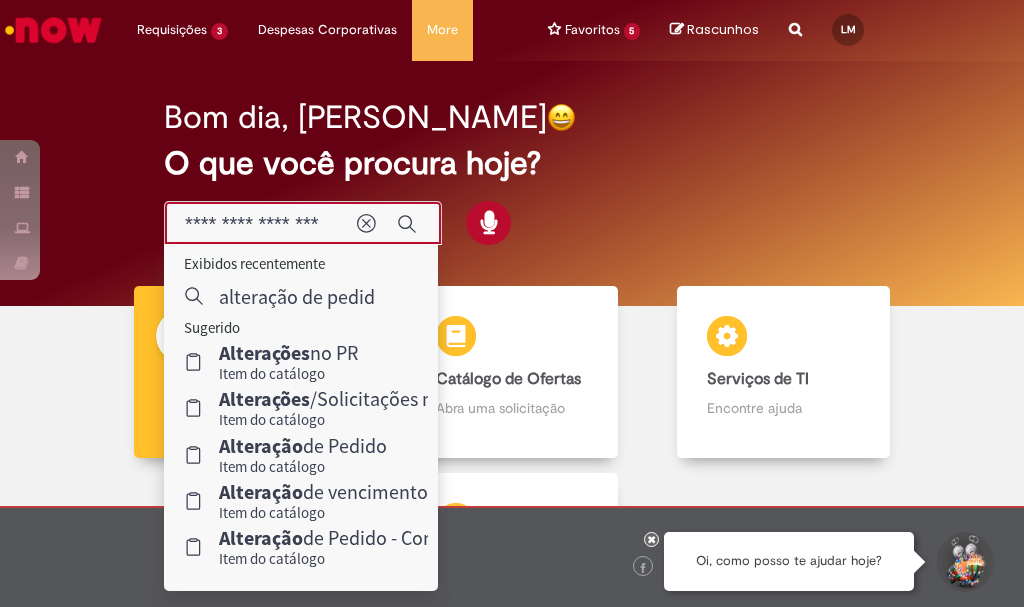 type on "**********" 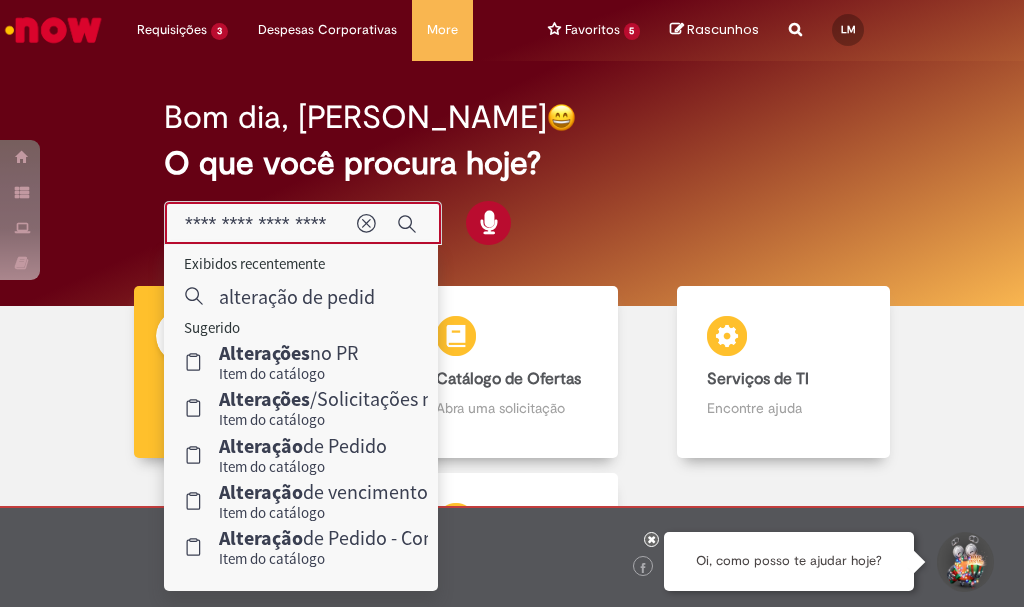 scroll, scrollTop: 0, scrollLeft: 23, axis: horizontal 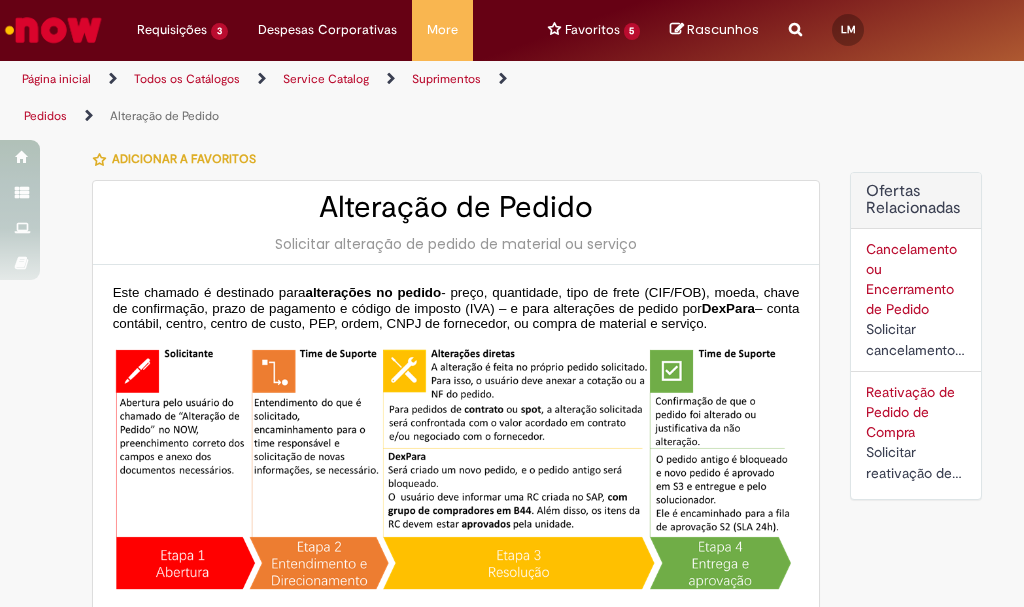 type on "********" 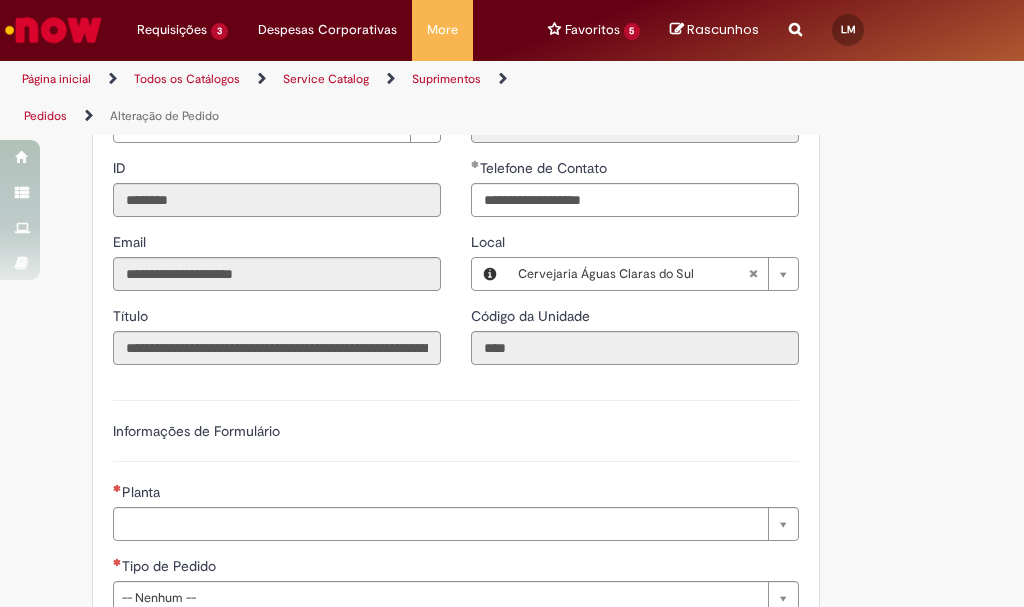 scroll, scrollTop: 1000, scrollLeft: 0, axis: vertical 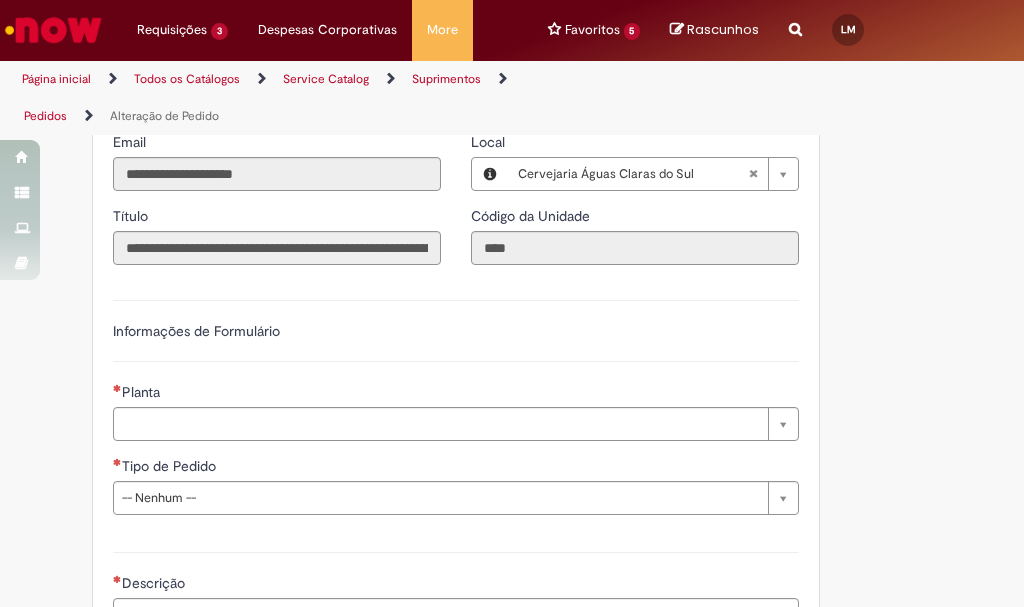 click on "Planta" at bounding box center [456, 394] 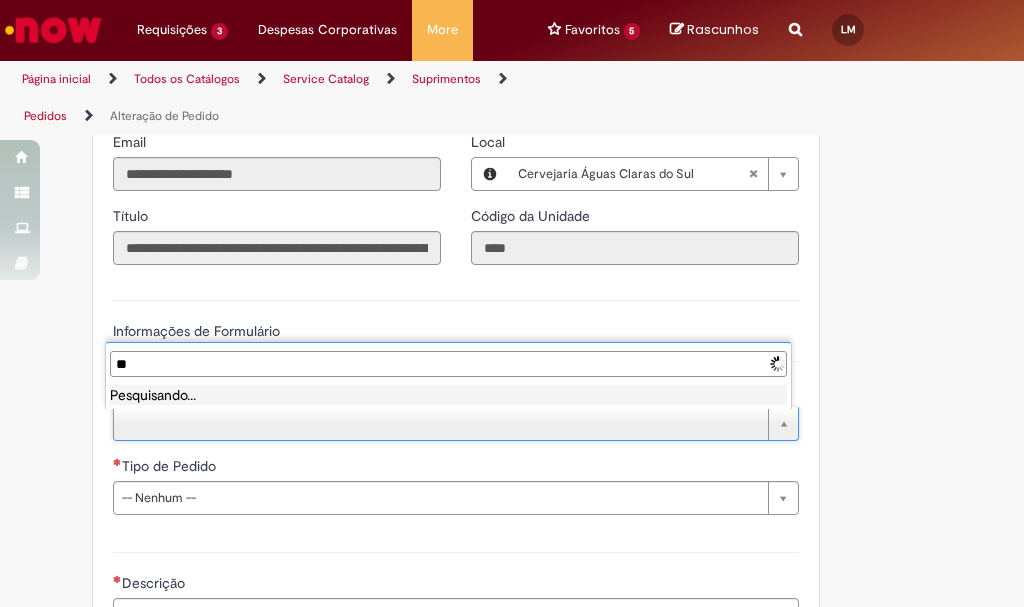 type on "*" 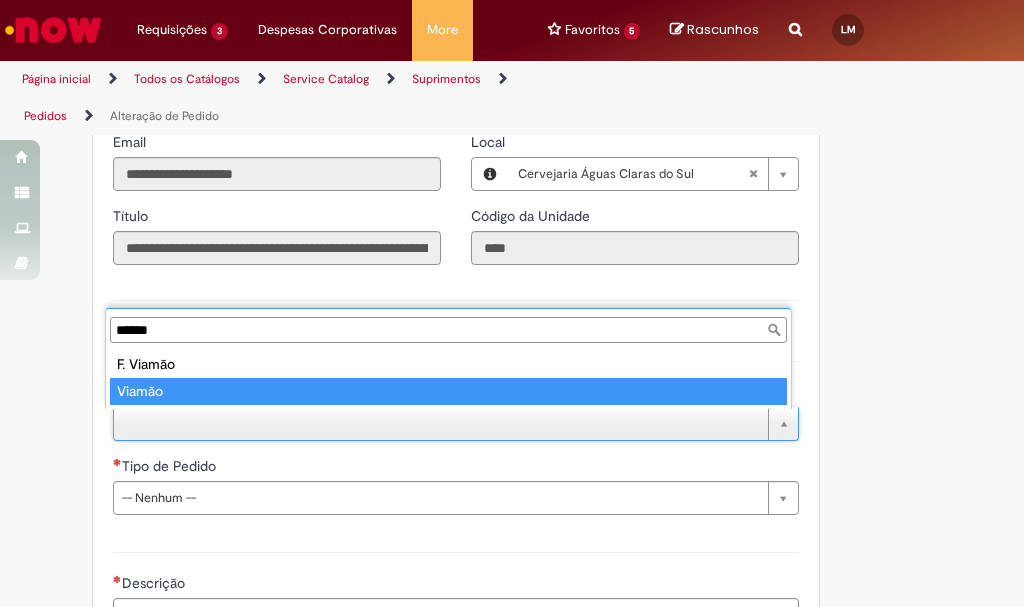 type on "******" 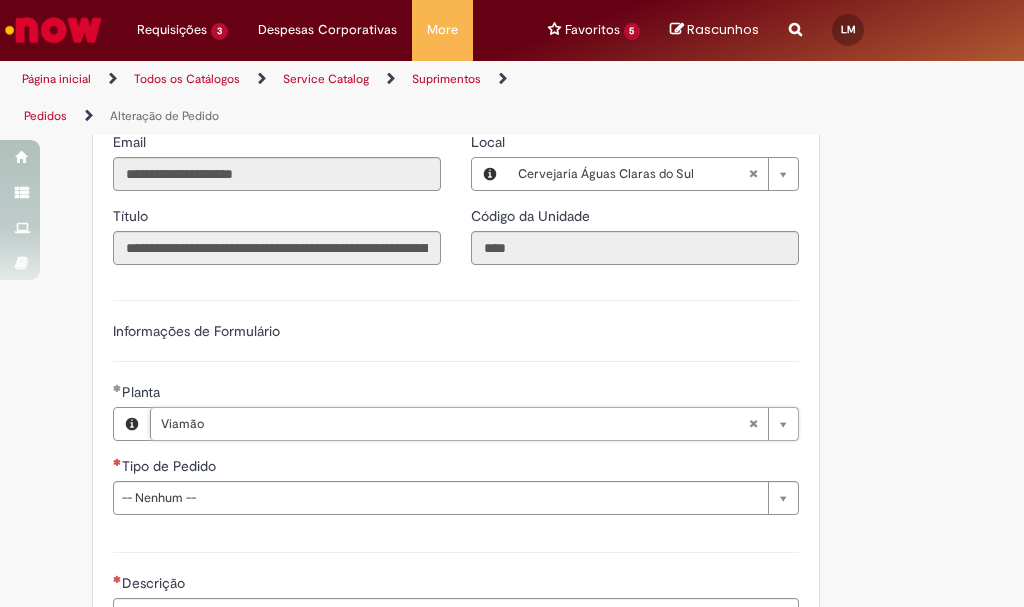 scroll, scrollTop: 1100, scrollLeft: 0, axis: vertical 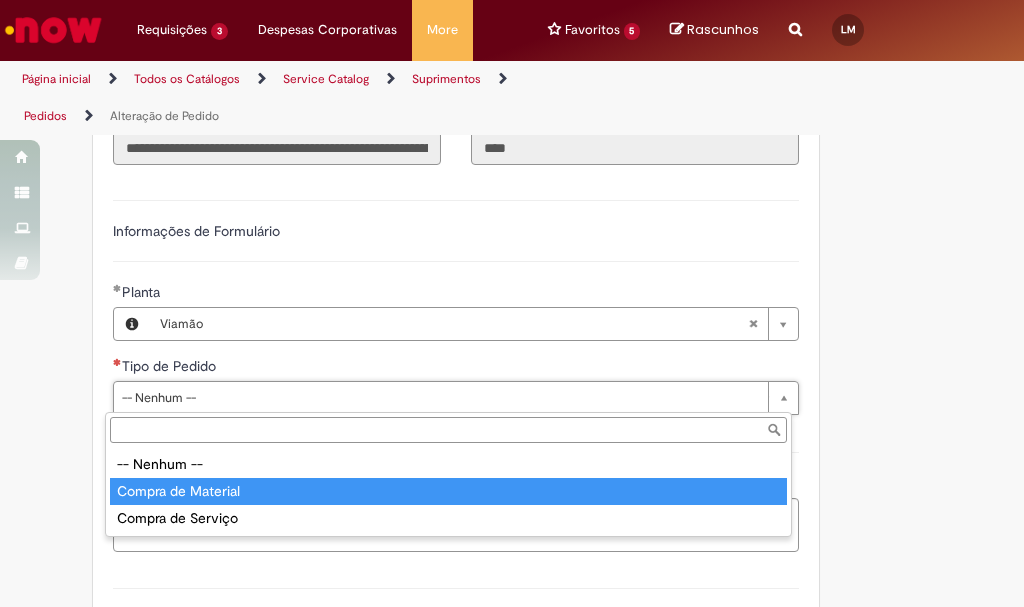 type on "**********" 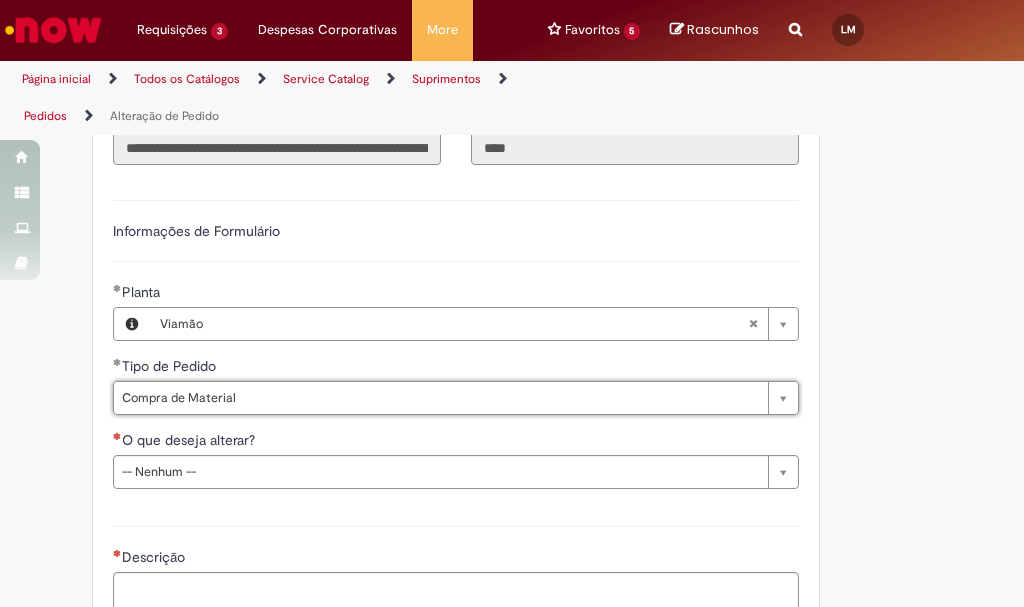 scroll, scrollTop: 1200, scrollLeft: 0, axis: vertical 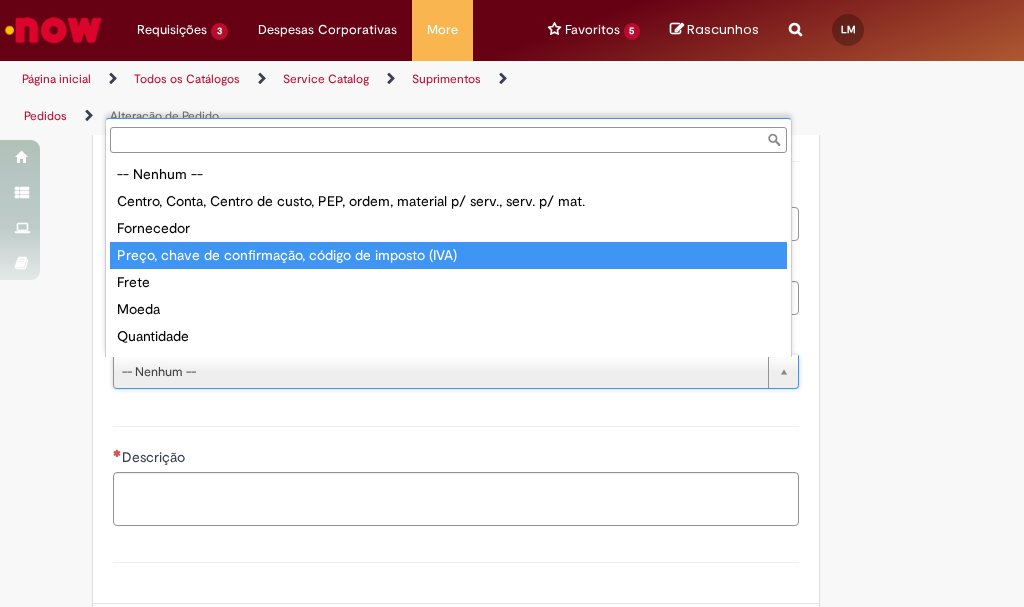 type on "**********" 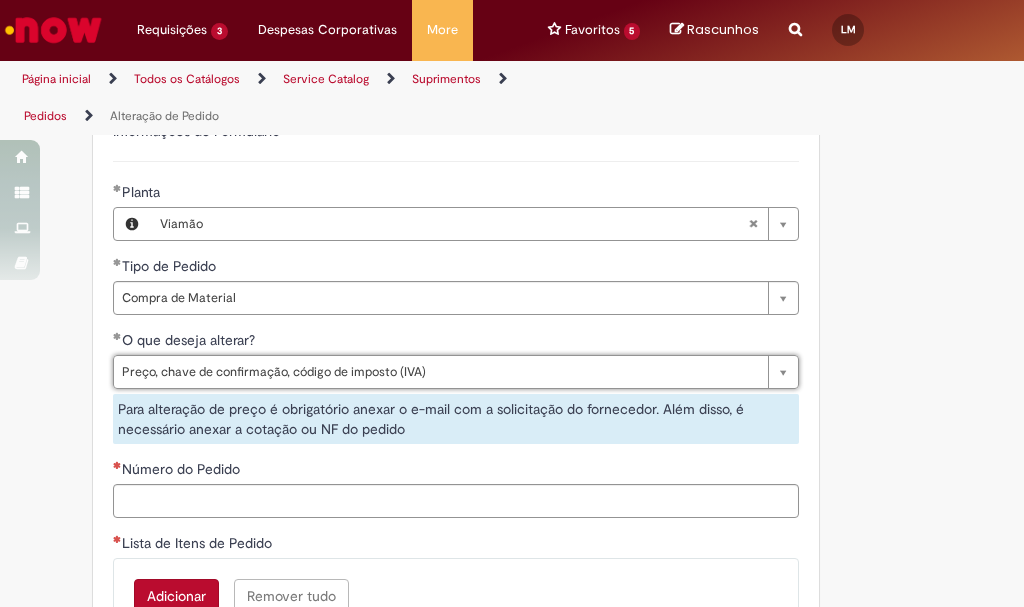 scroll, scrollTop: 1300, scrollLeft: 0, axis: vertical 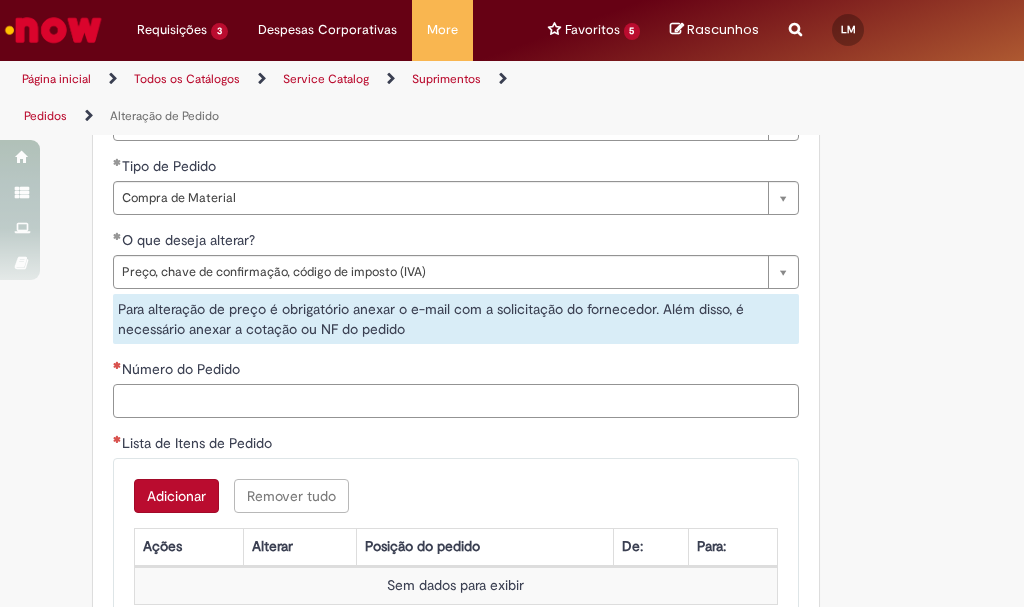 click on "Número do Pedido" at bounding box center (456, 401) 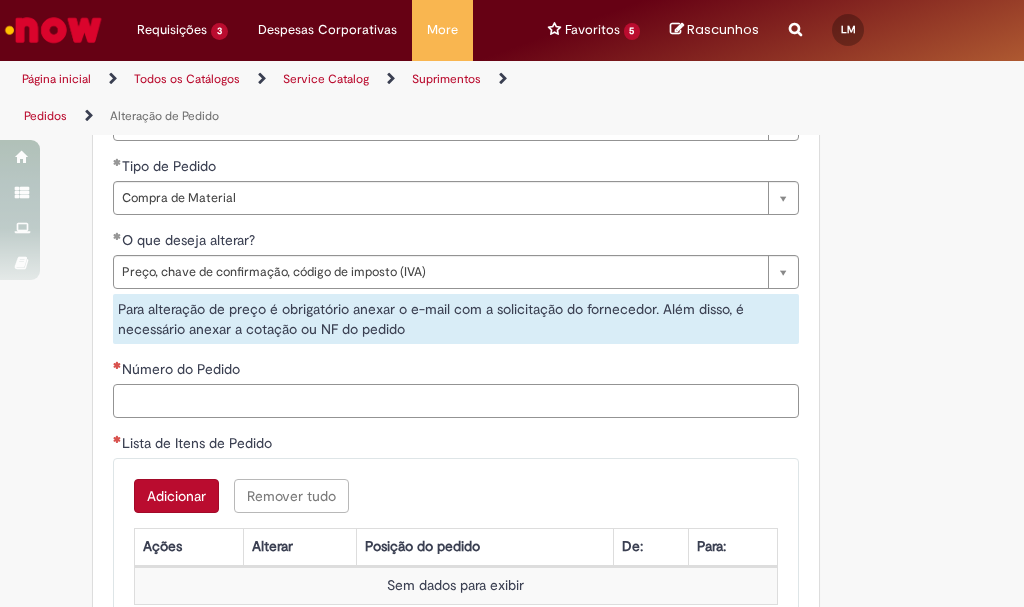 paste on "**********" 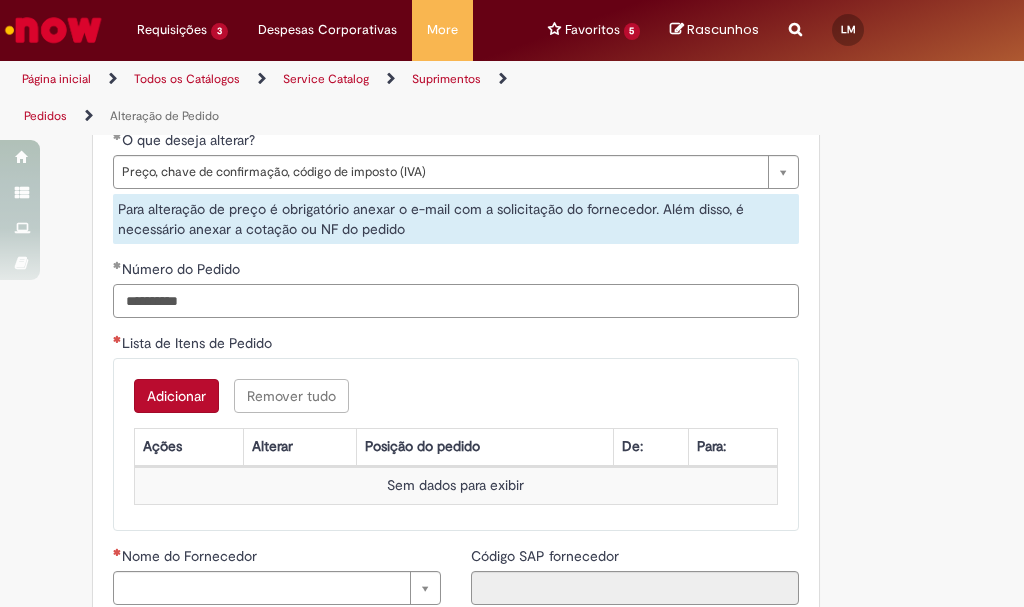 scroll, scrollTop: 1500, scrollLeft: 0, axis: vertical 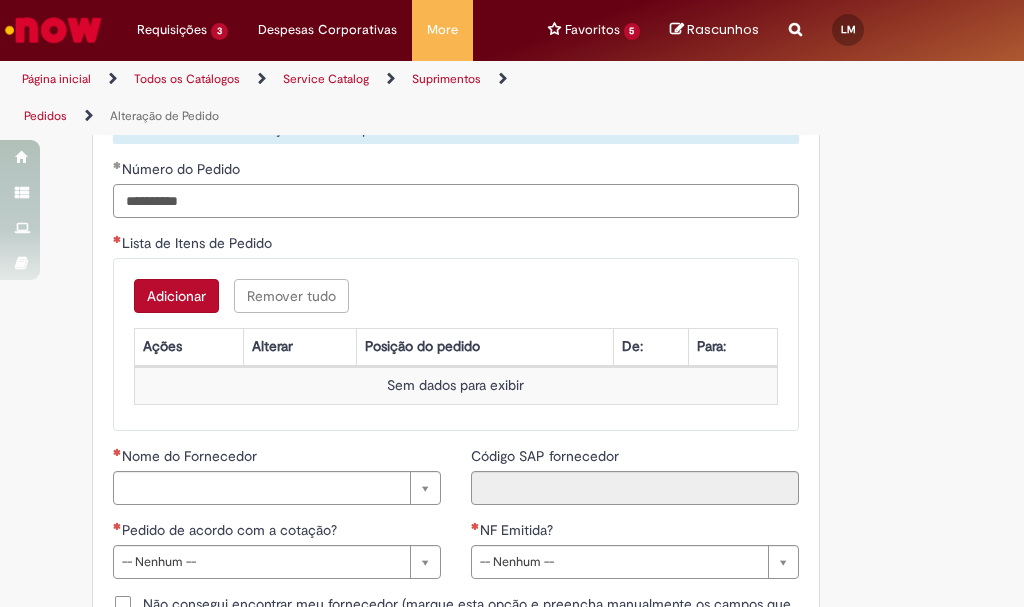 type on "**********" 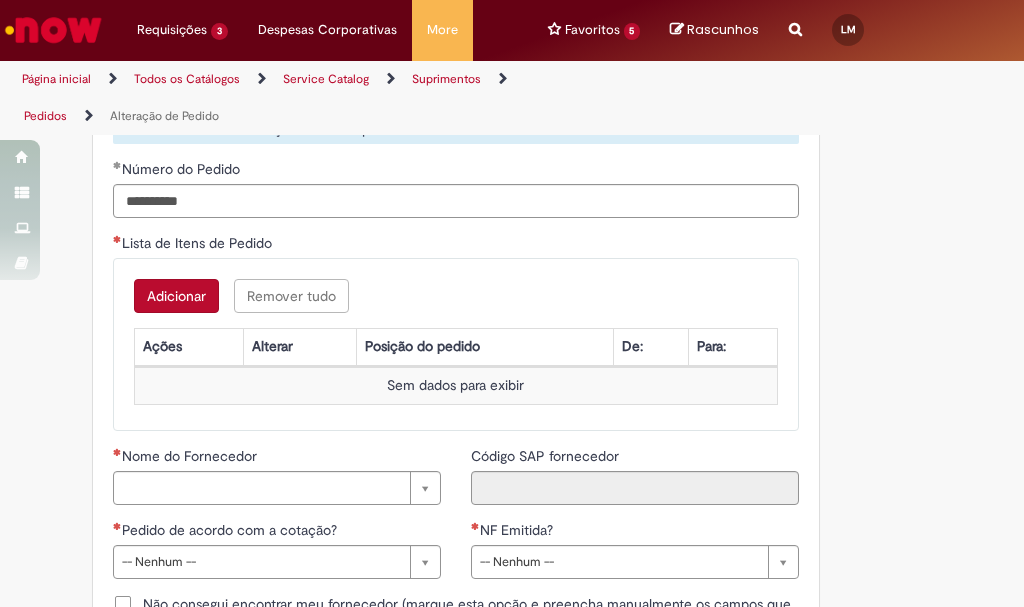 click on "Lista de Itens de Pedido" at bounding box center (456, 245) 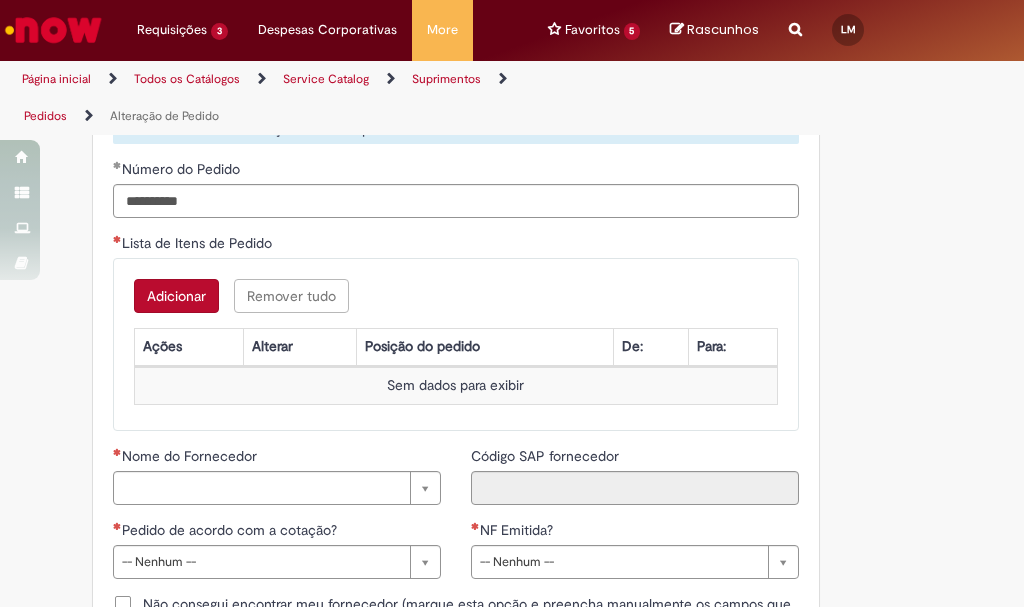 click on "Adicionar" at bounding box center [176, 296] 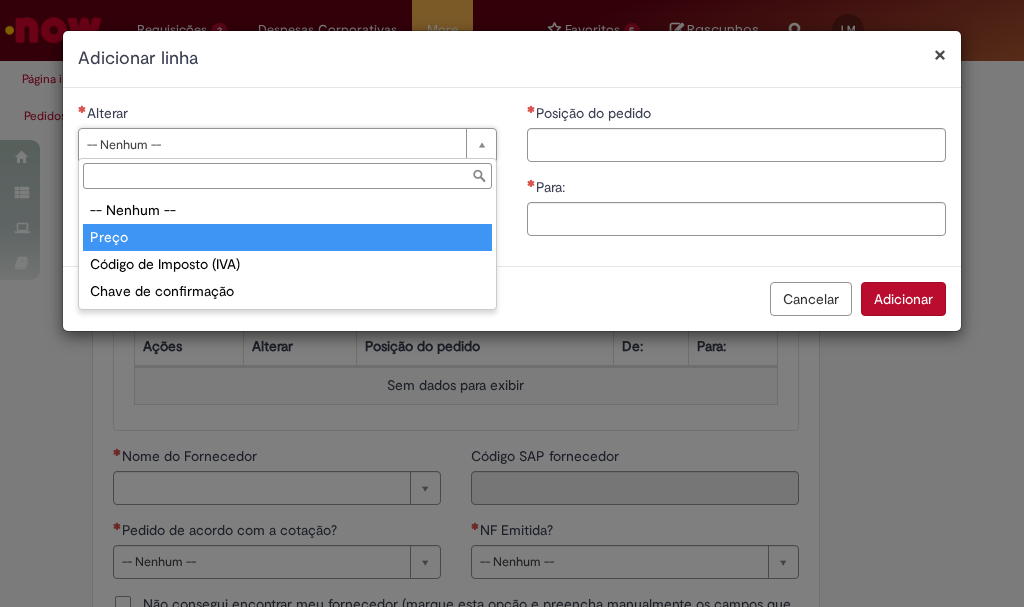 type on "*****" 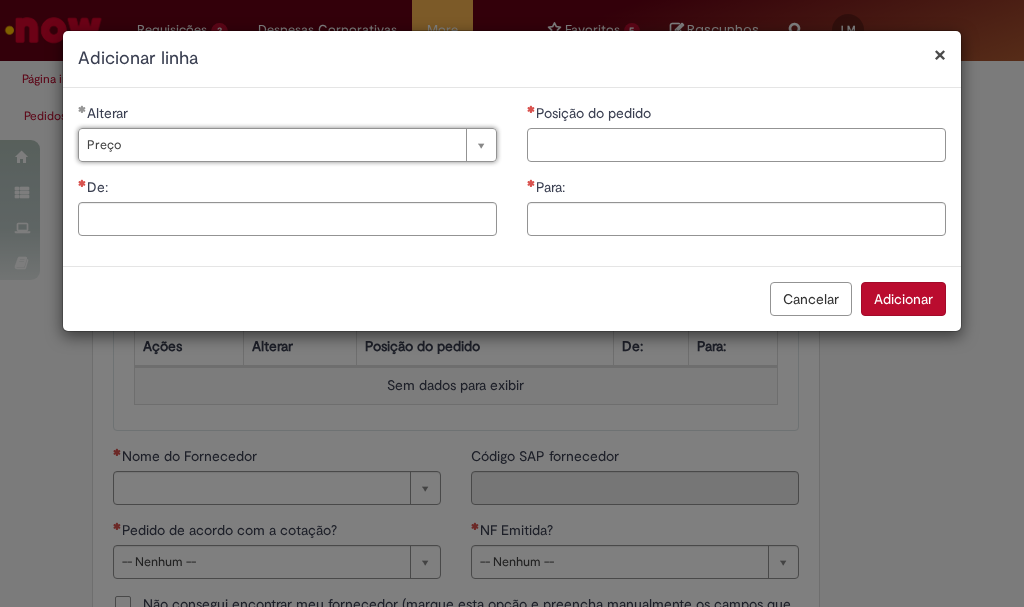 click on "Posição do pedido" at bounding box center [736, 145] 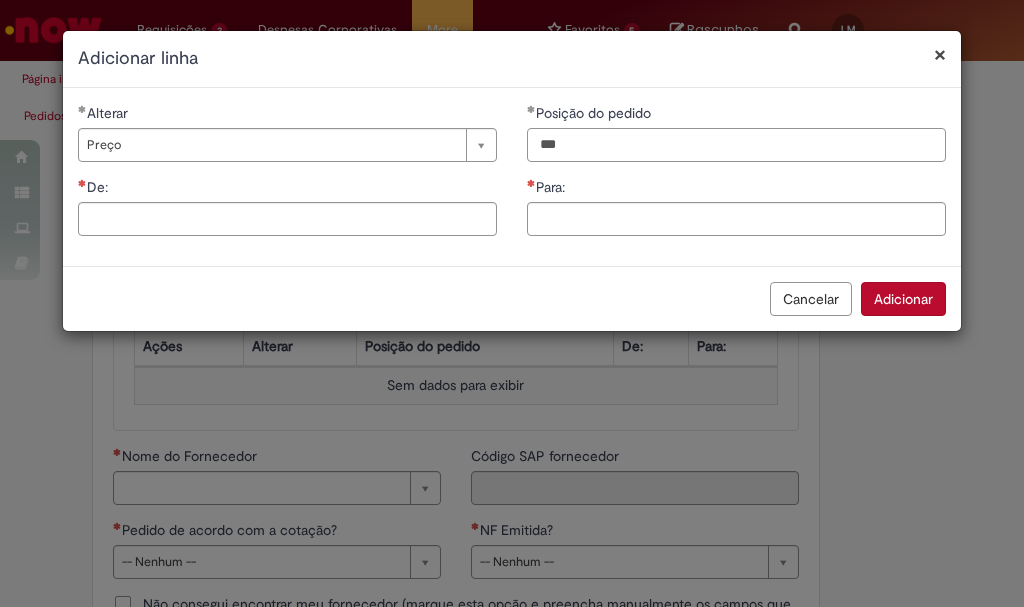 type on "***" 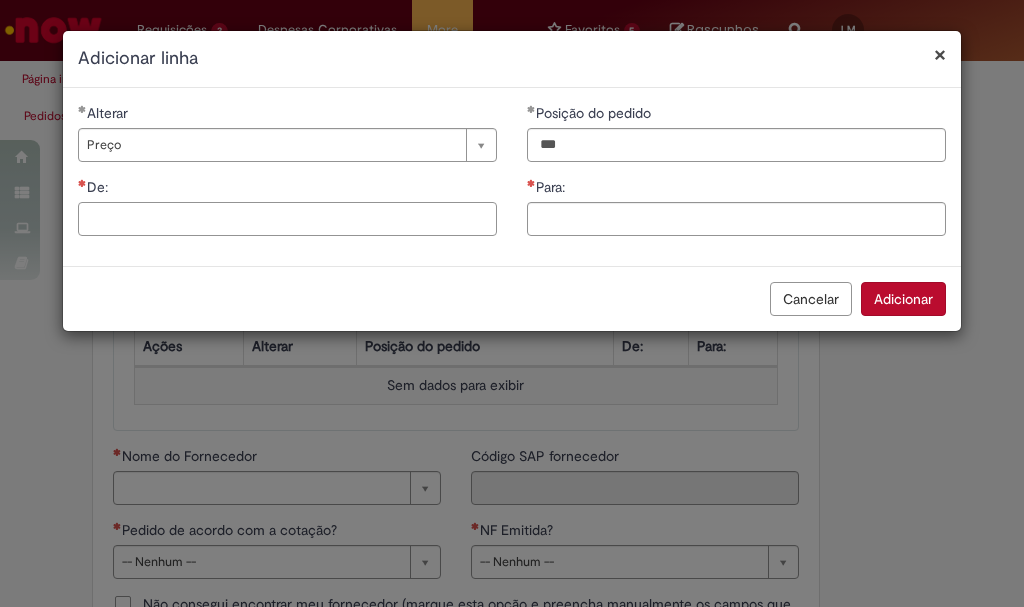 click on "De:" at bounding box center [287, 219] 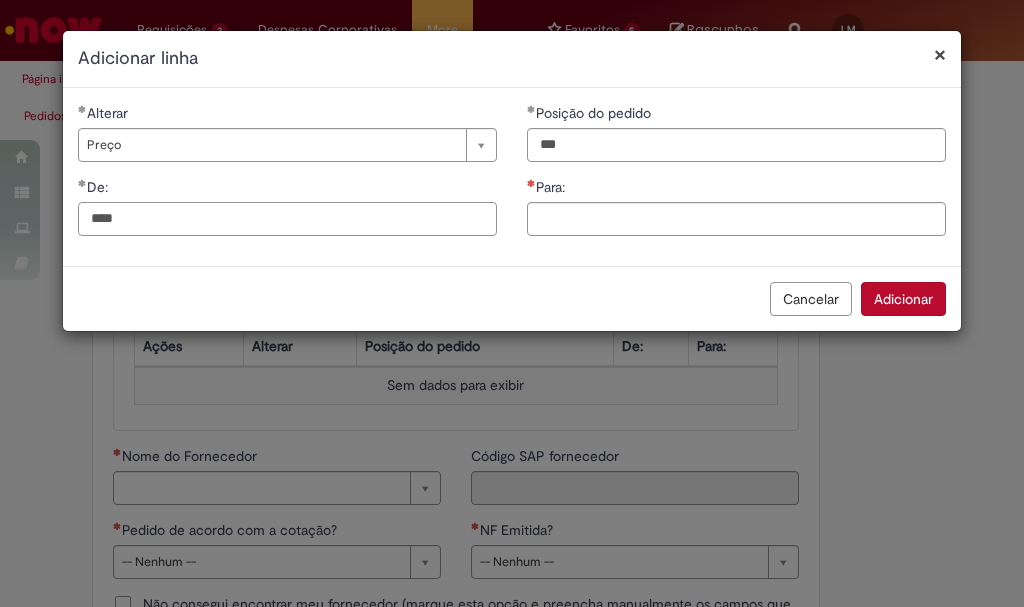 type on "****" 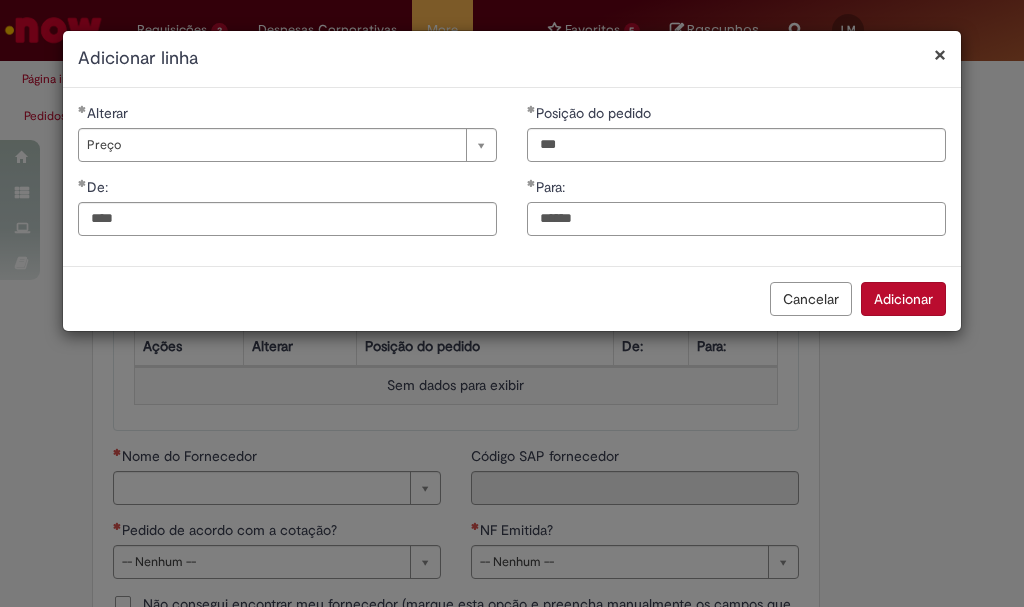 click on "******" at bounding box center (736, 219) 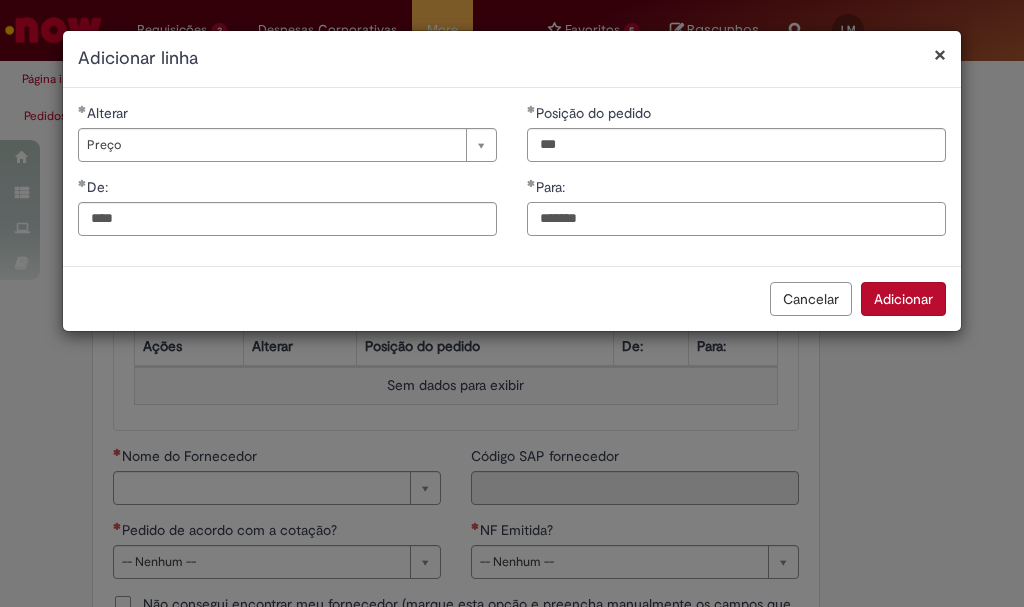 type on "*******" 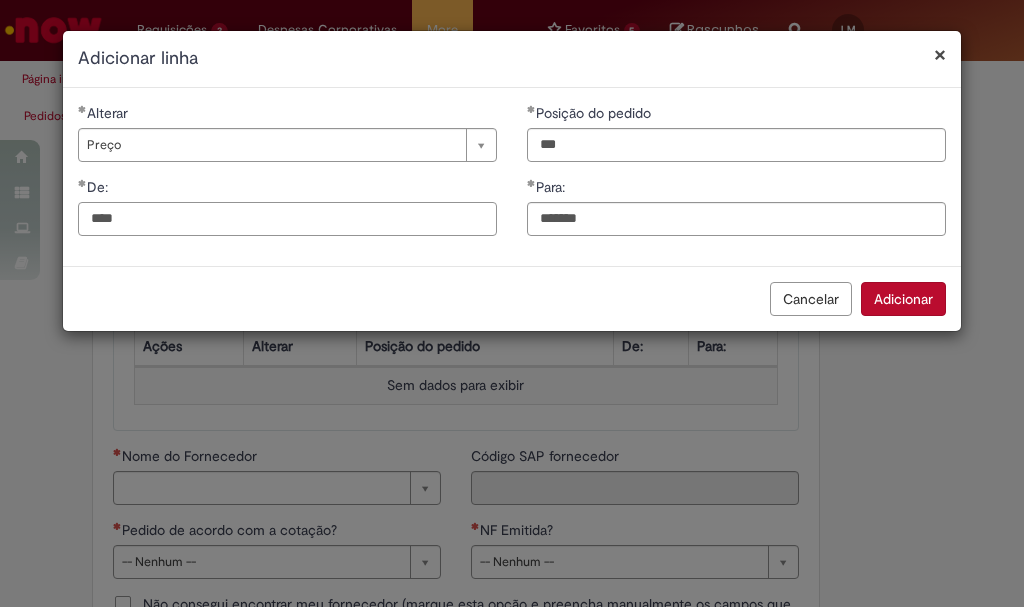 click on "****" at bounding box center (287, 219) 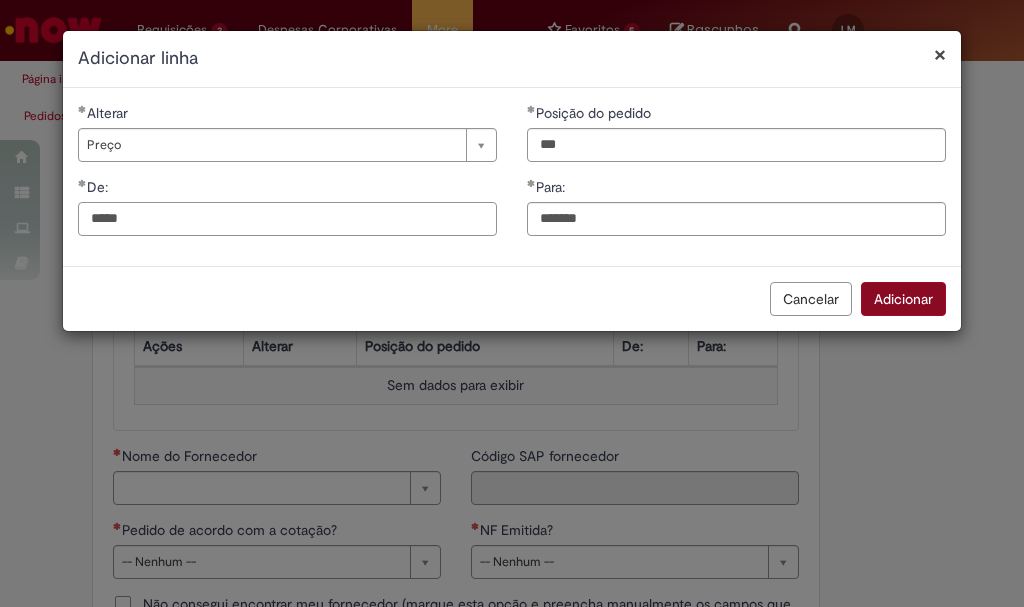 type on "*****" 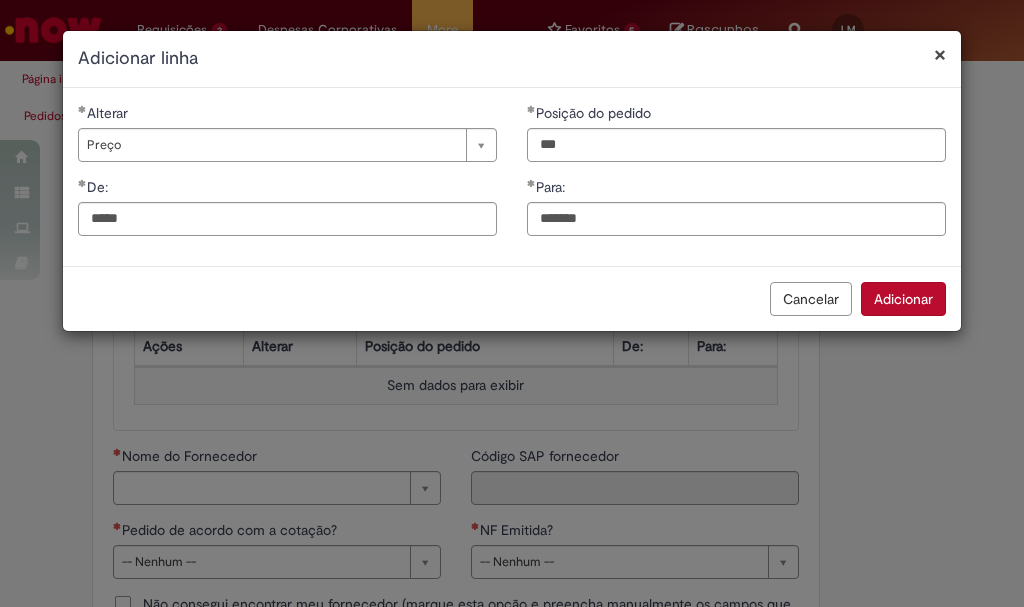 click on "Adicionar" at bounding box center (903, 299) 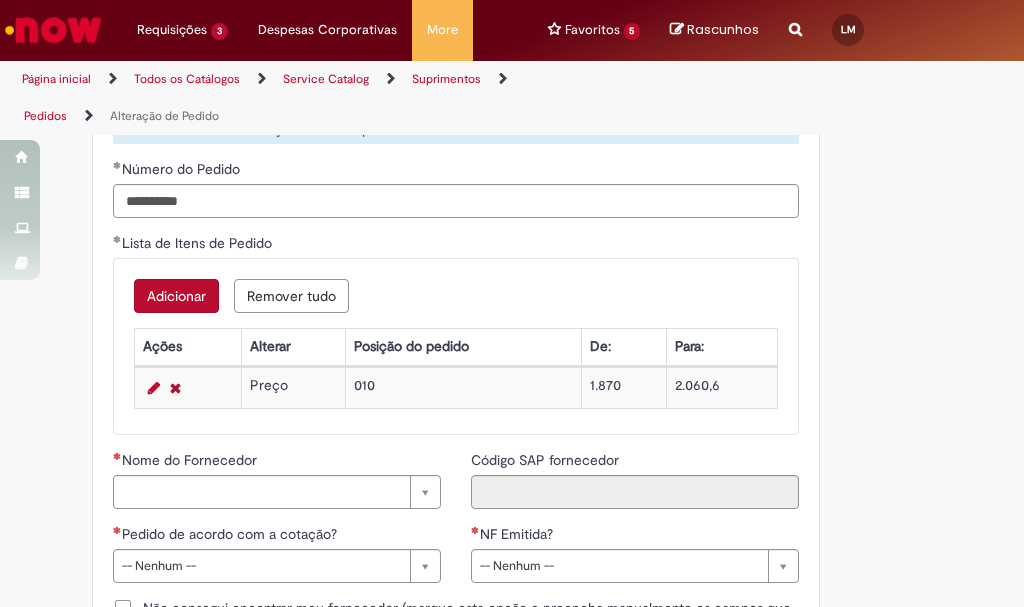 scroll, scrollTop: 1600, scrollLeft: 0, axis: vertical 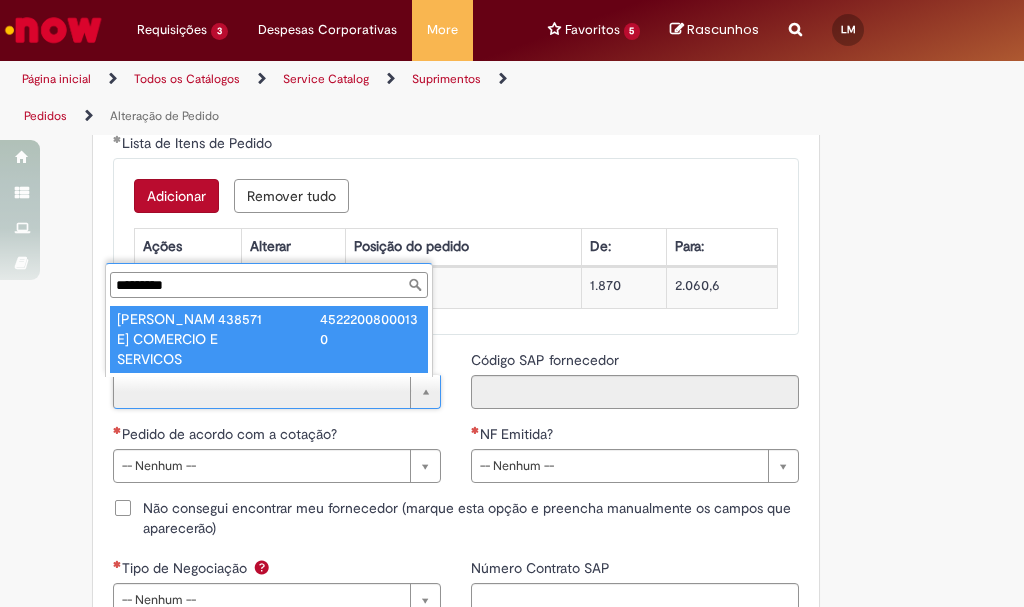 type on "*********" 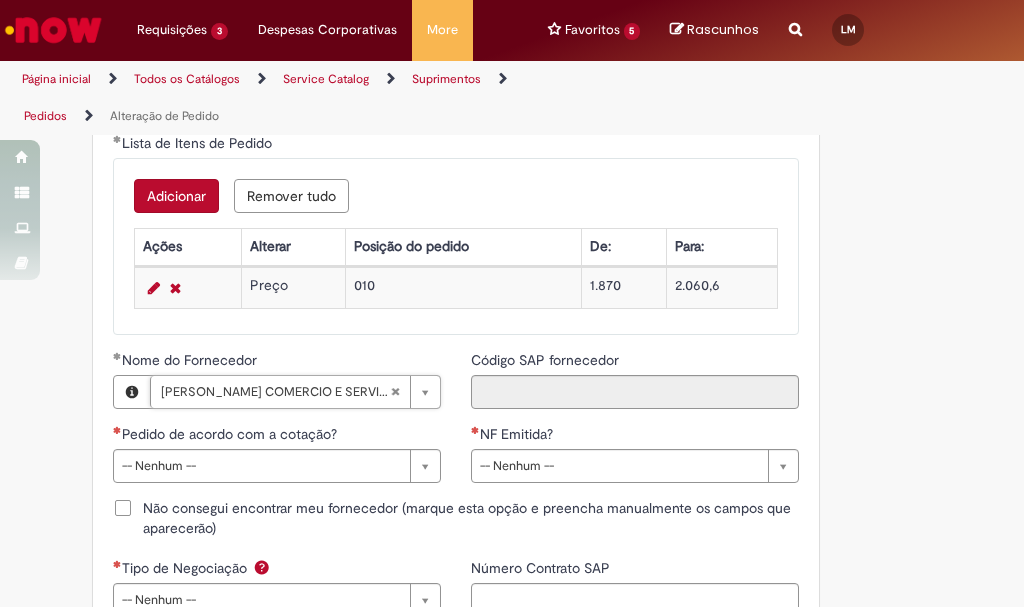 type on "******" 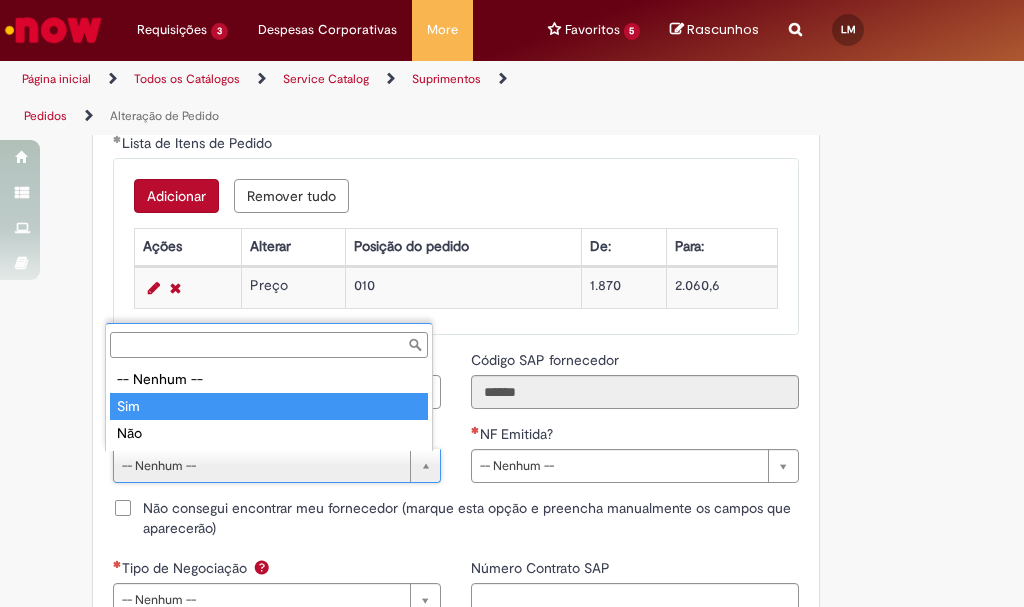type on "***" 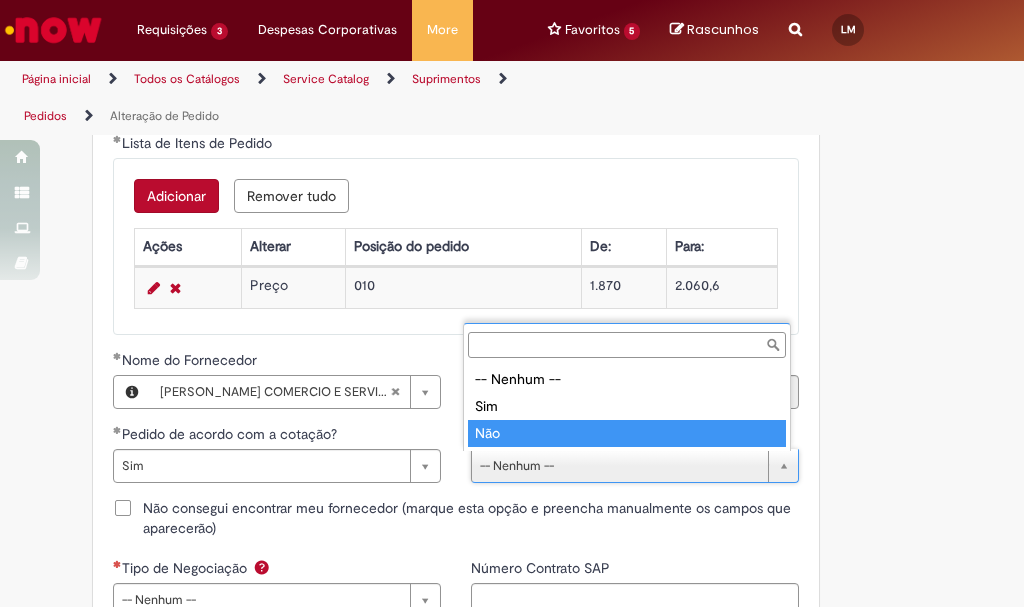 type on "***" 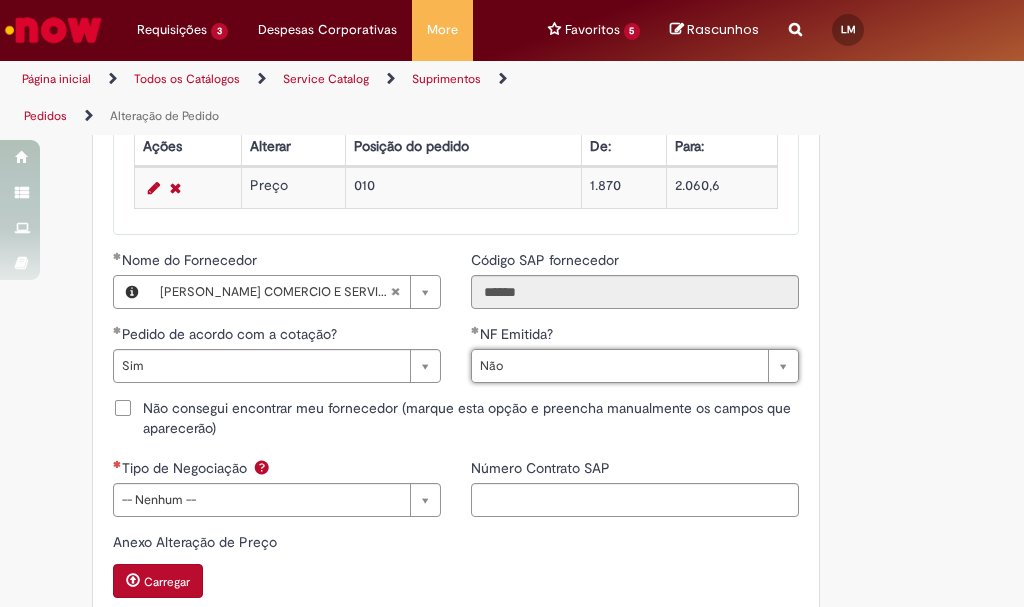 scroll, scrollTop: 1800, scrollLeft: 0, axis: vertical 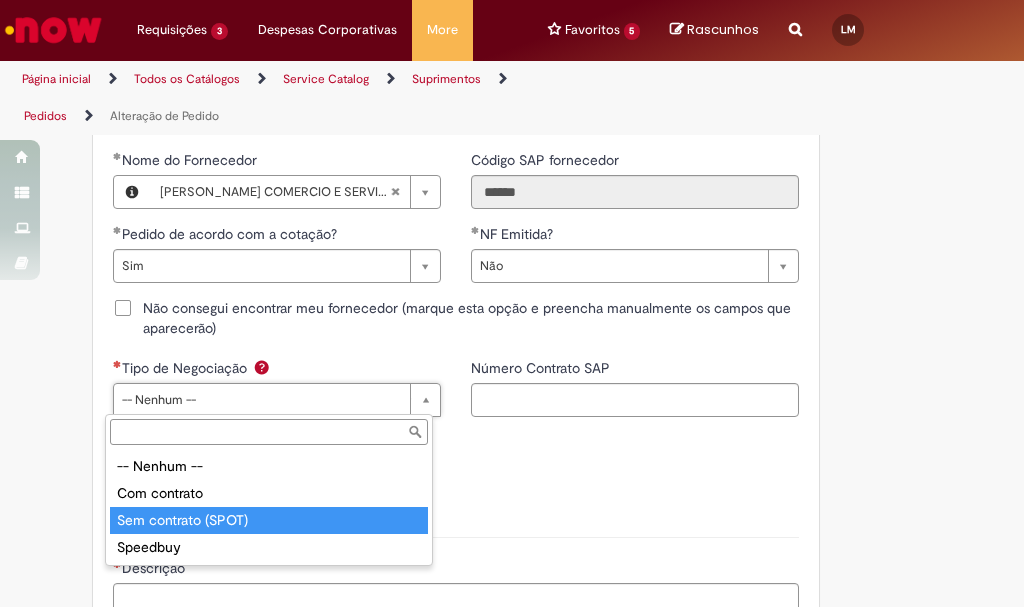 type on "**********" 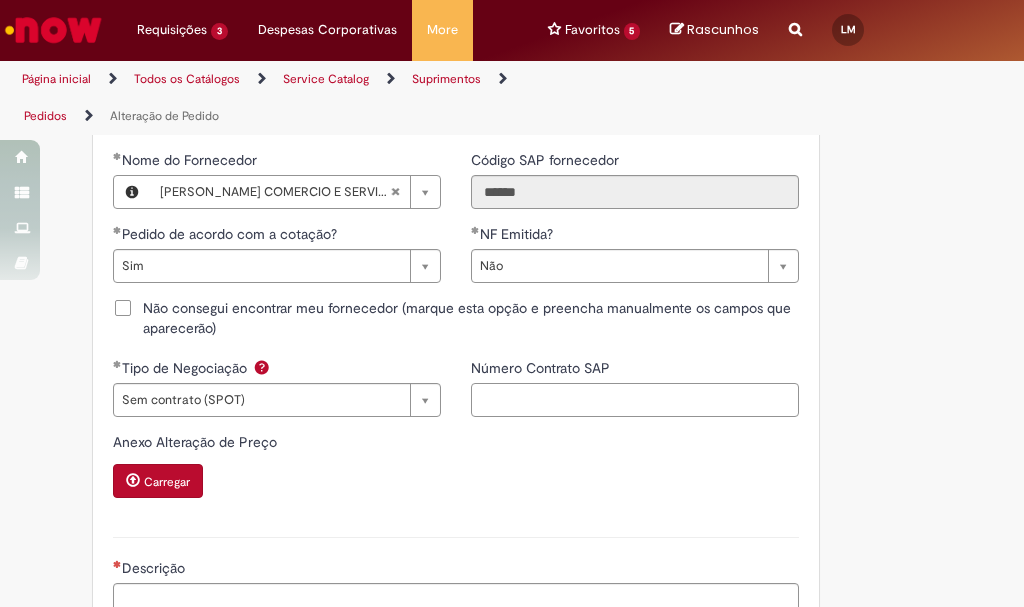 click on "Número Contrato SAP" at bounding box center [635, 400] 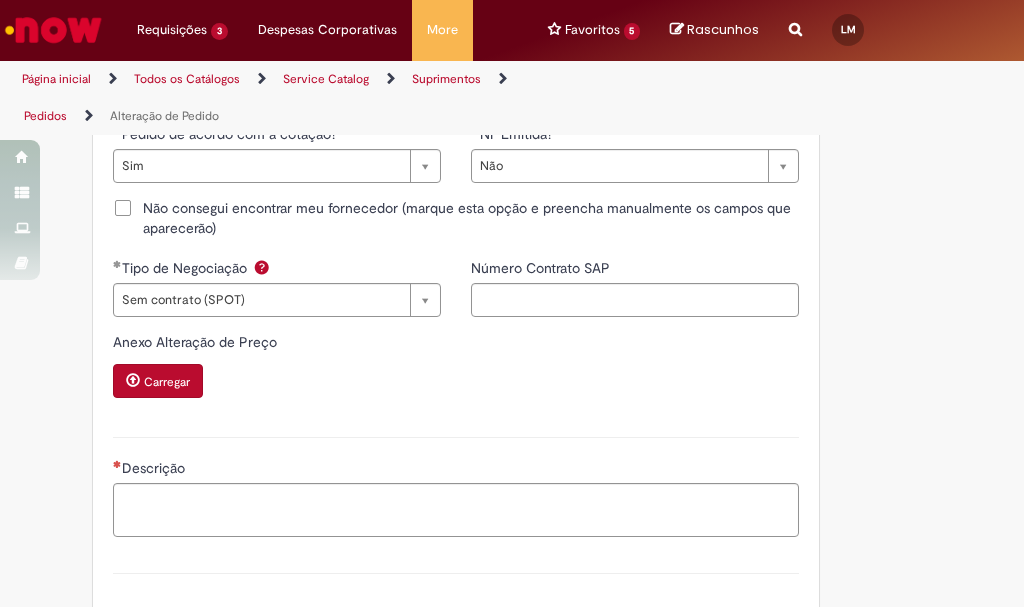 click on "Carregar" at bounding box center (167, 382) 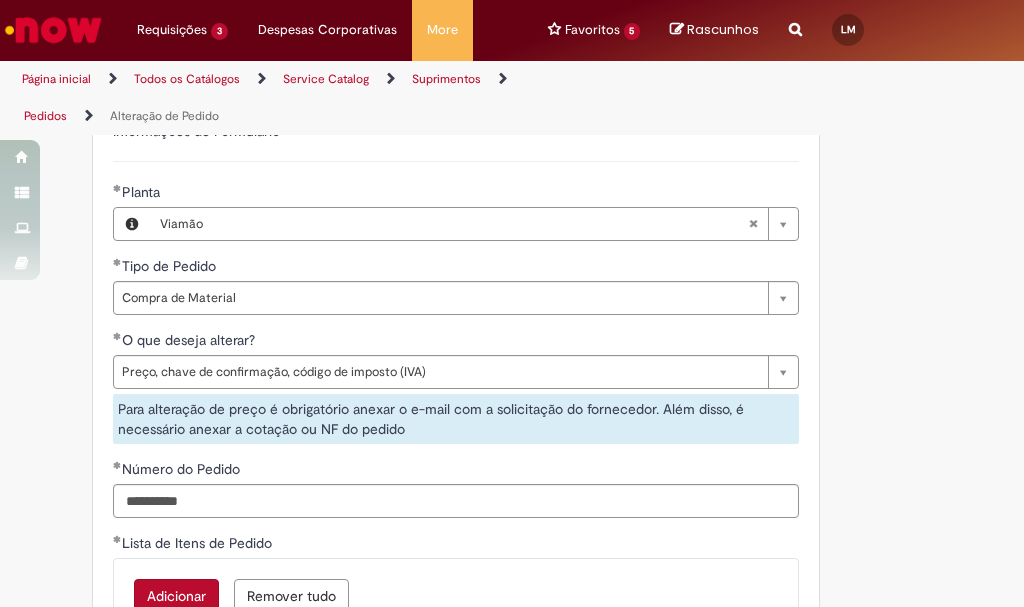 scroll, scrollTop: 1400, scrollLeft: 0, axis: vertical 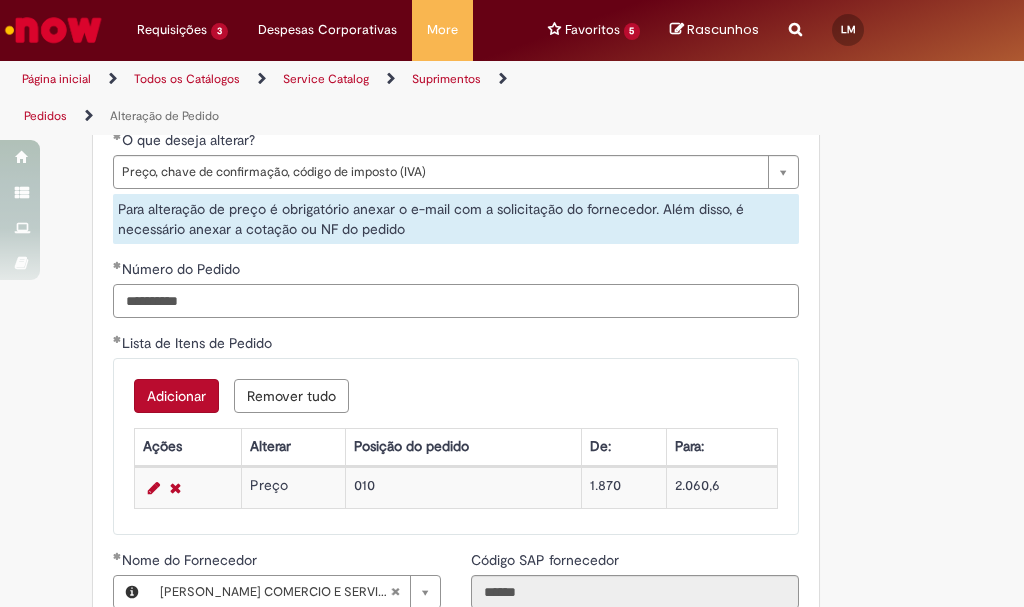 click on "**********" at bounding box center (456, 301) 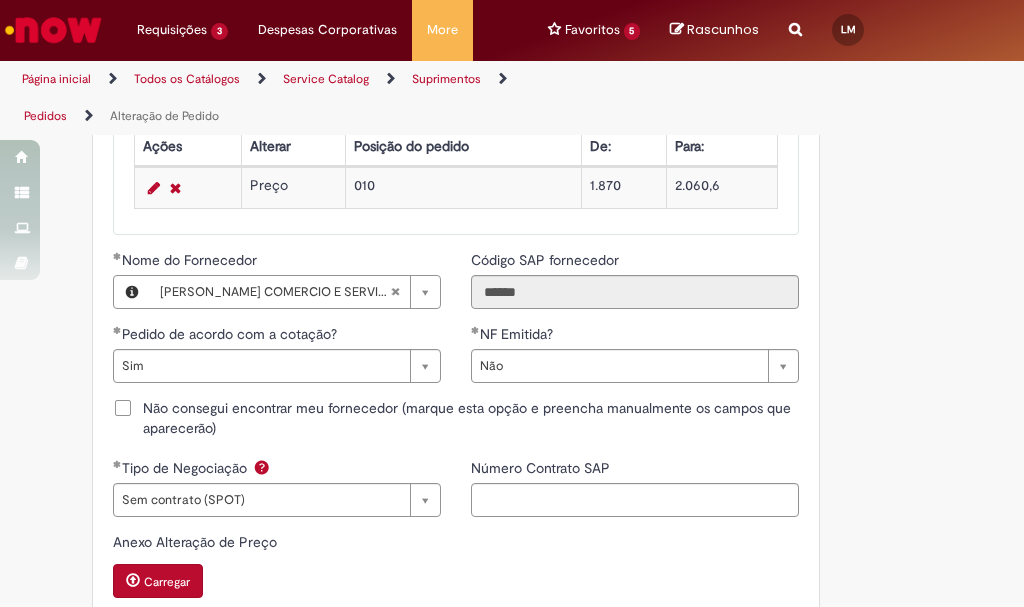 scroll, scrollTop: 1800, scrollLeft: 0, axis: vertical 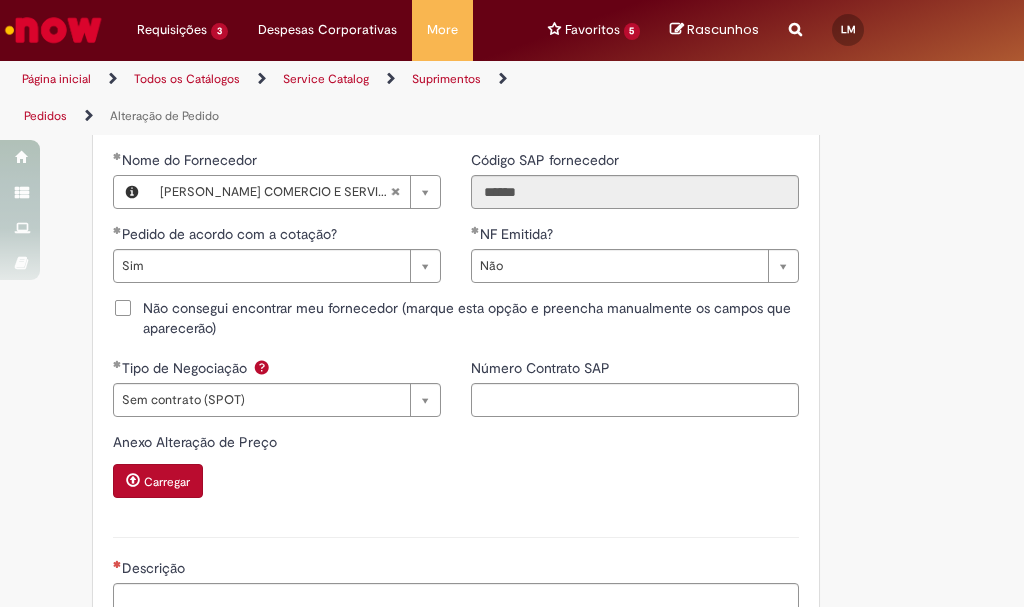 click on "Carregar" at bounding box center [167, 482] 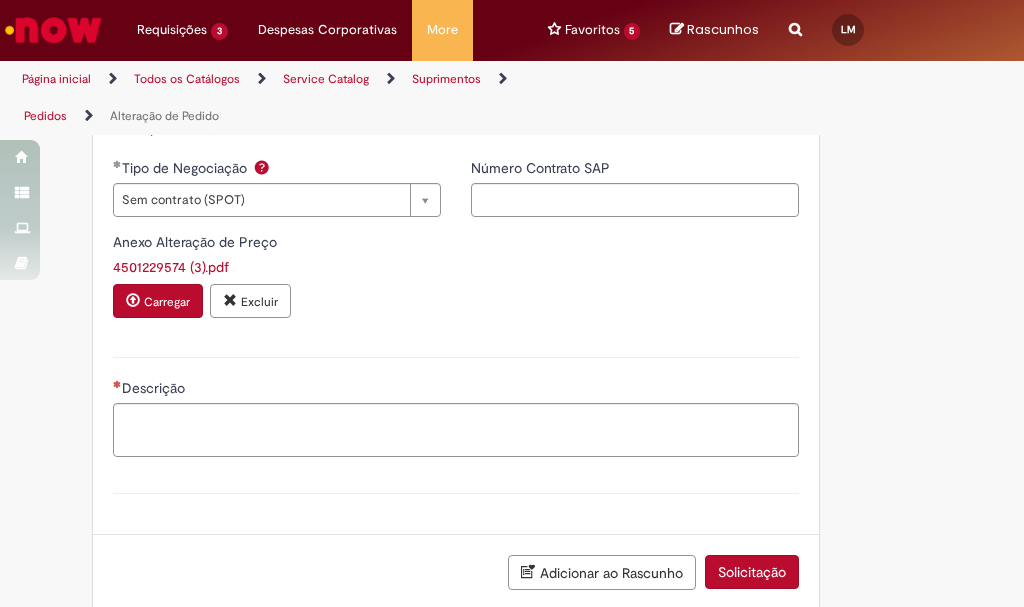 scroll, scrollTop: 2100, scrollLeft: 0, axis: vertical 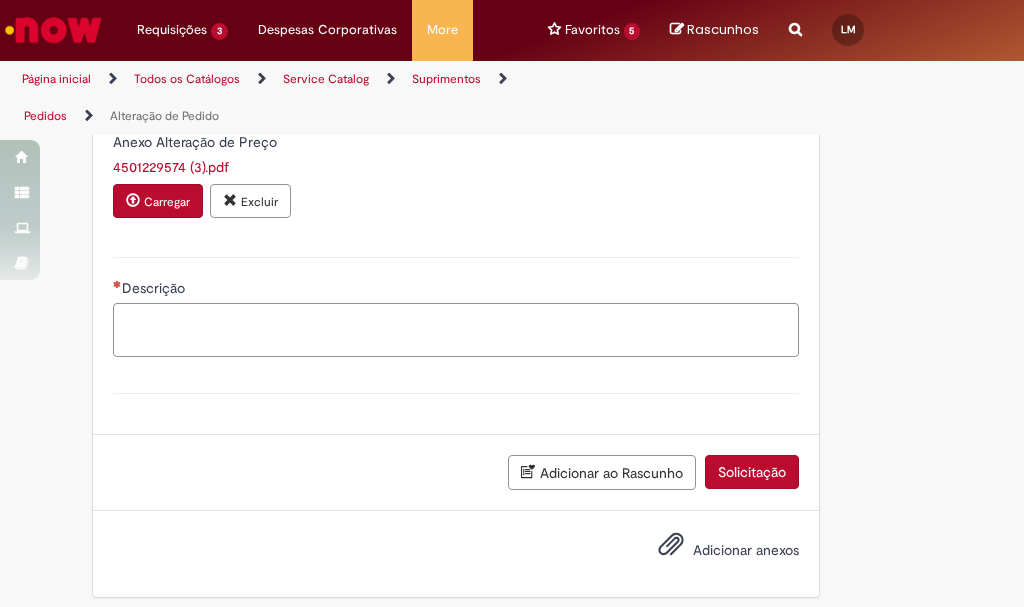 click on "Descrição" at bounding box center (456, 330) 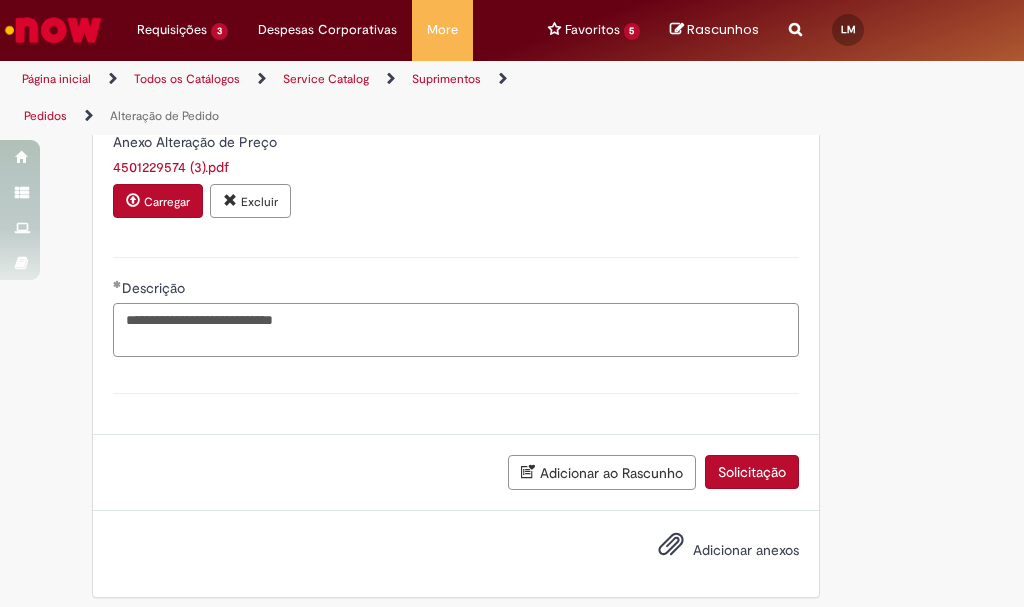 click on "**********" at bounding box center (456, 330) 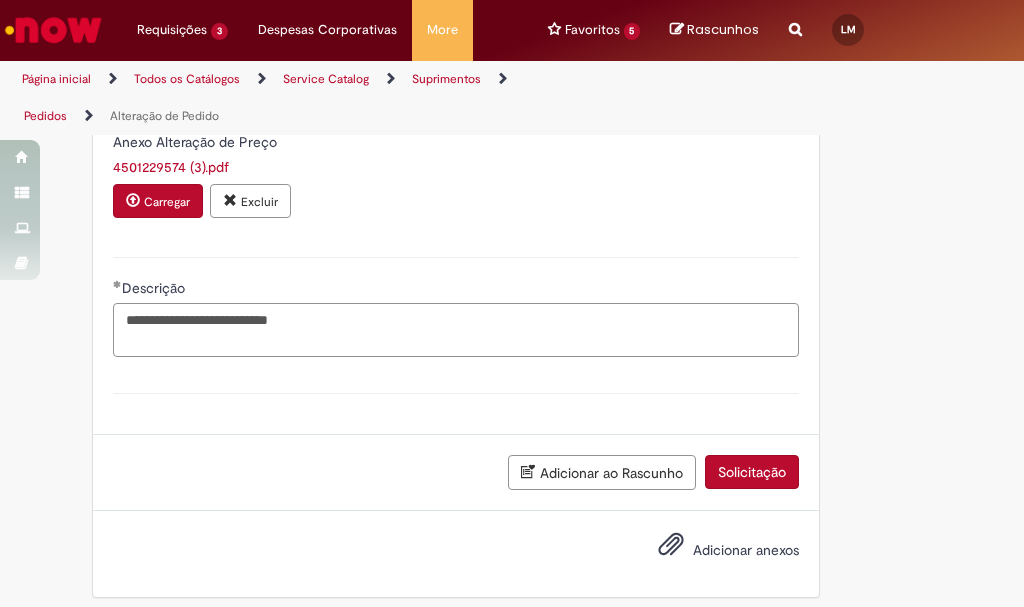click on "**********" at bounding box center [456, 330] 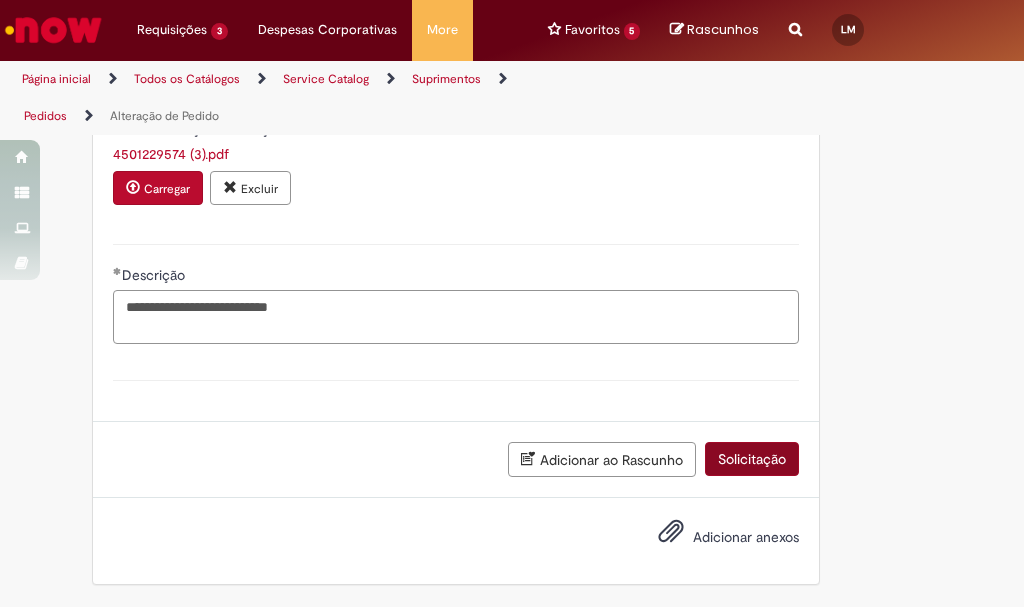 type on "**********" 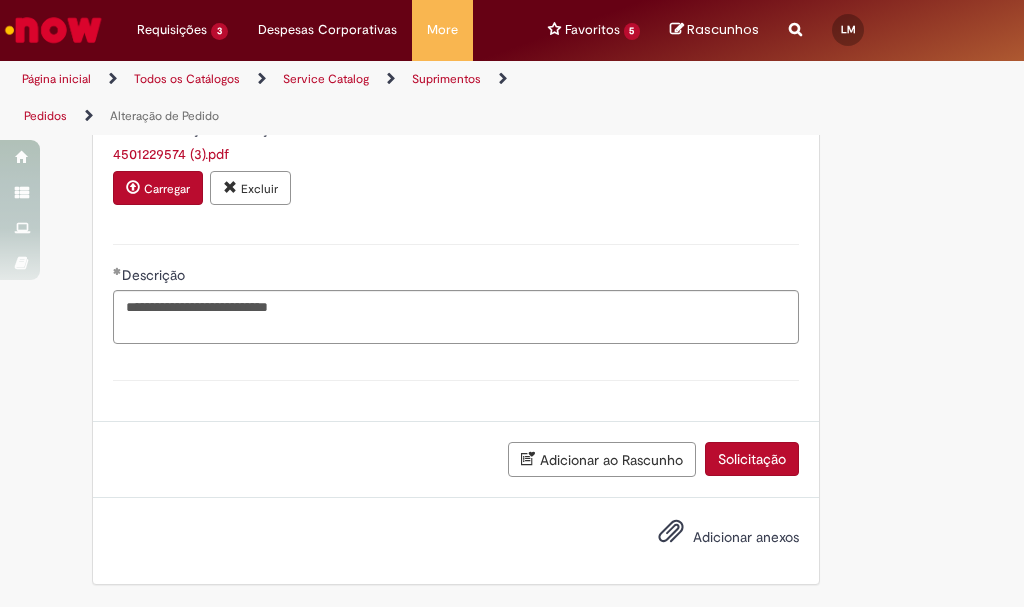 click on "Solicitação" at bounding box center (752, 459) 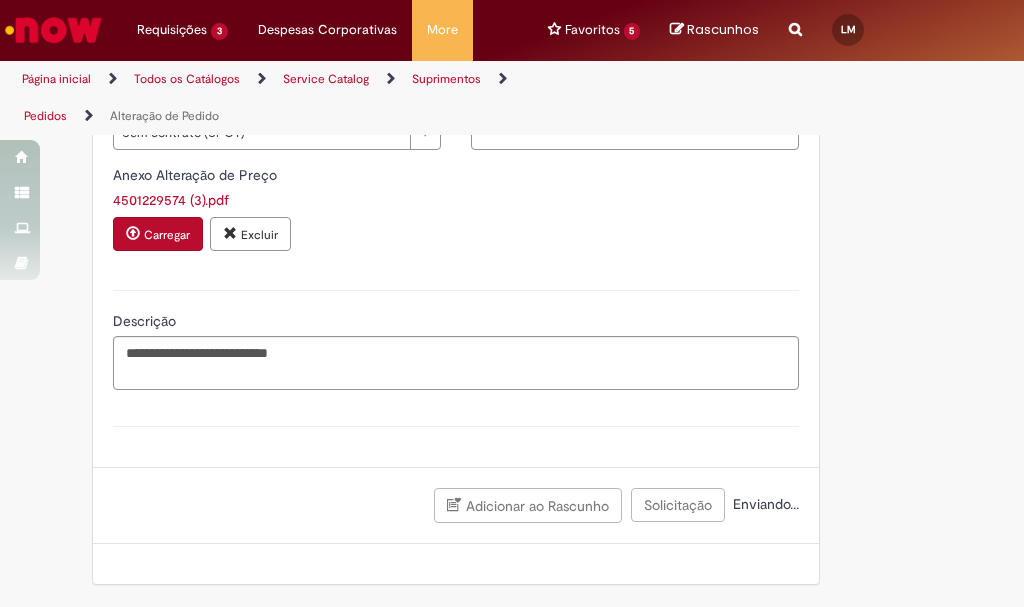 scroll, scrollTop: 1968, scrollLeft: 0, axis: vertical 